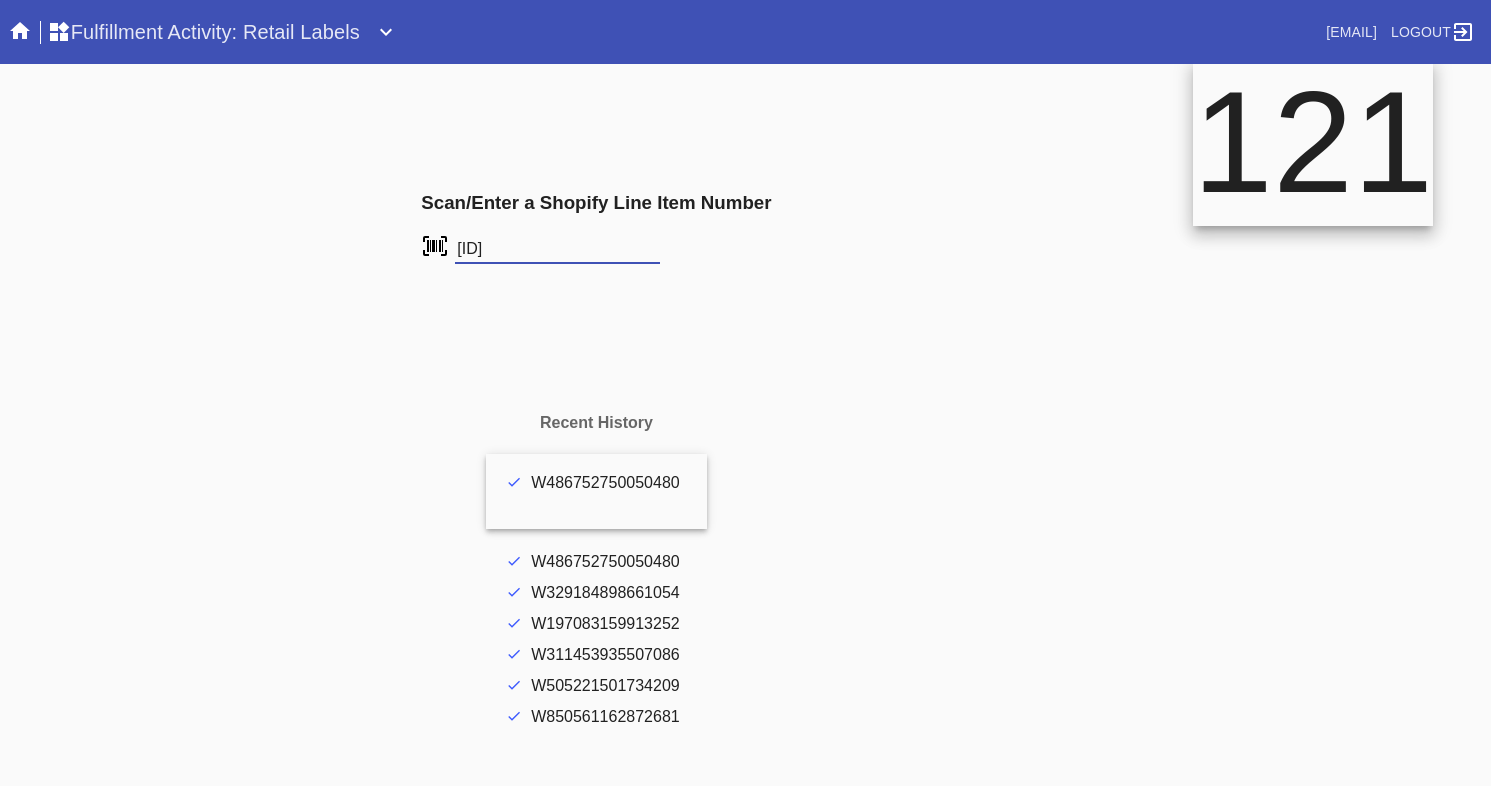 scroll, scrollTop: 0, scrollLeft: 0, axis: both 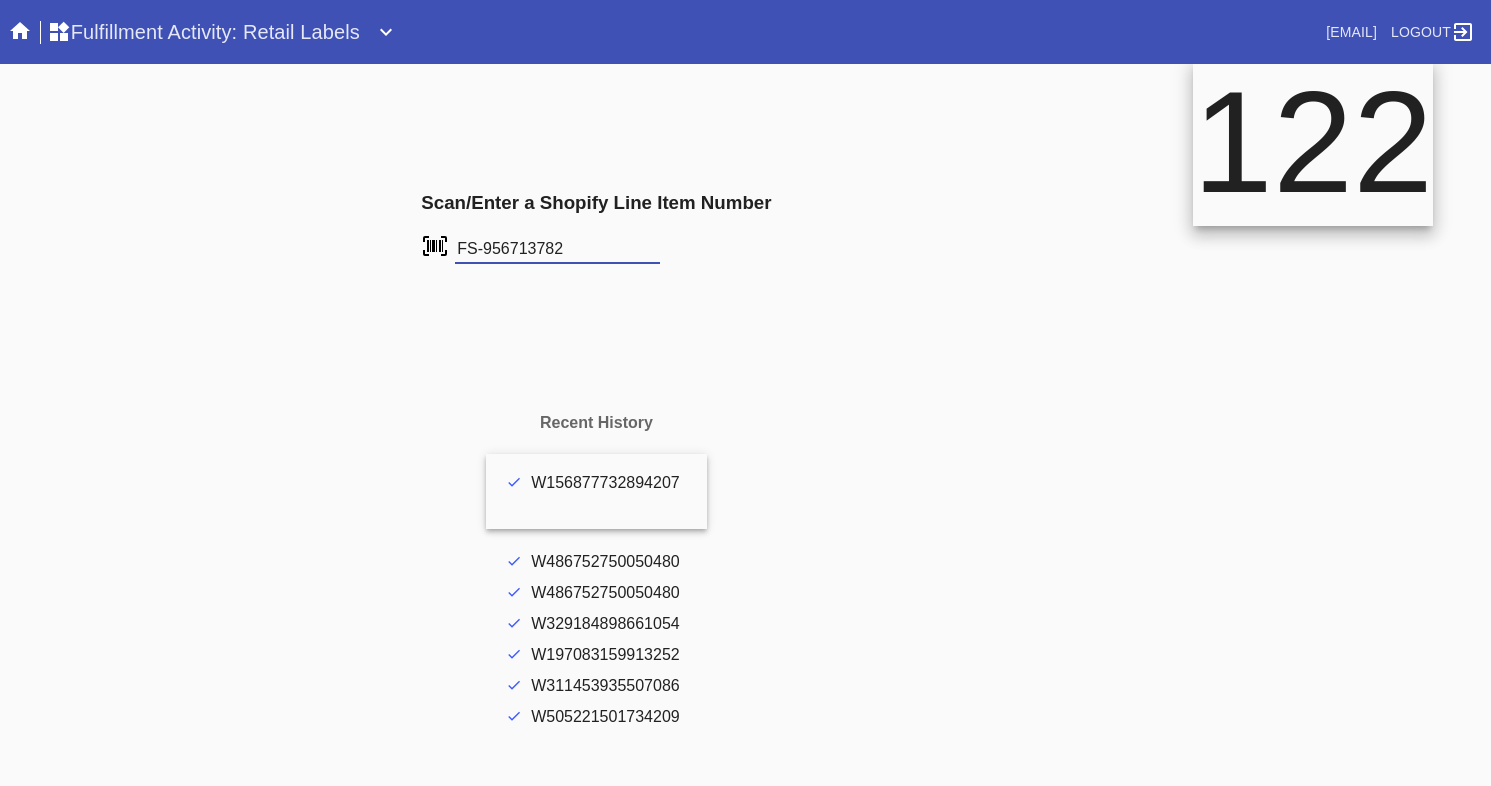 type on "FS-956713782" 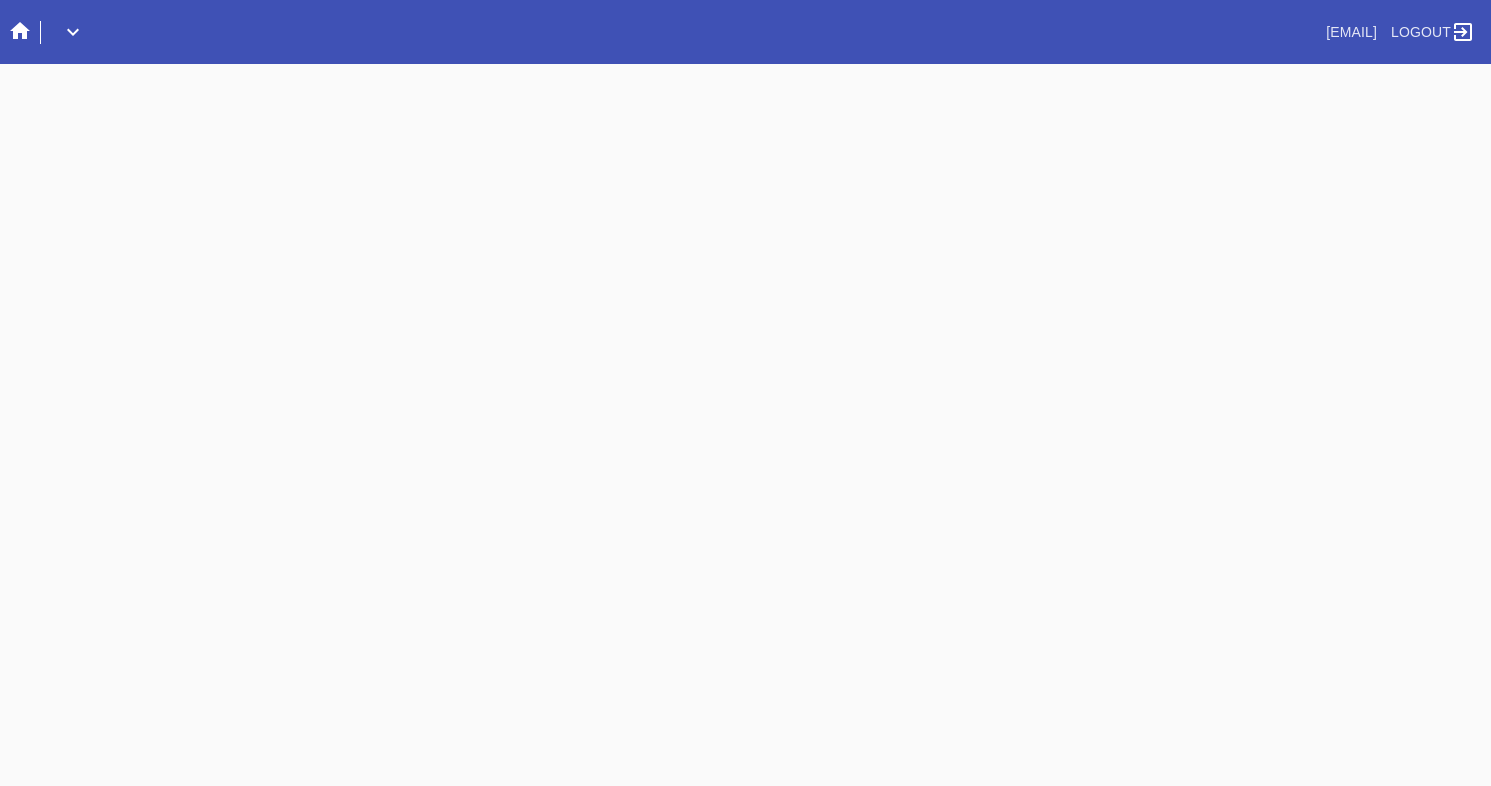 scroll, scrollTop: 0, scrollLeft: 0, axis: both 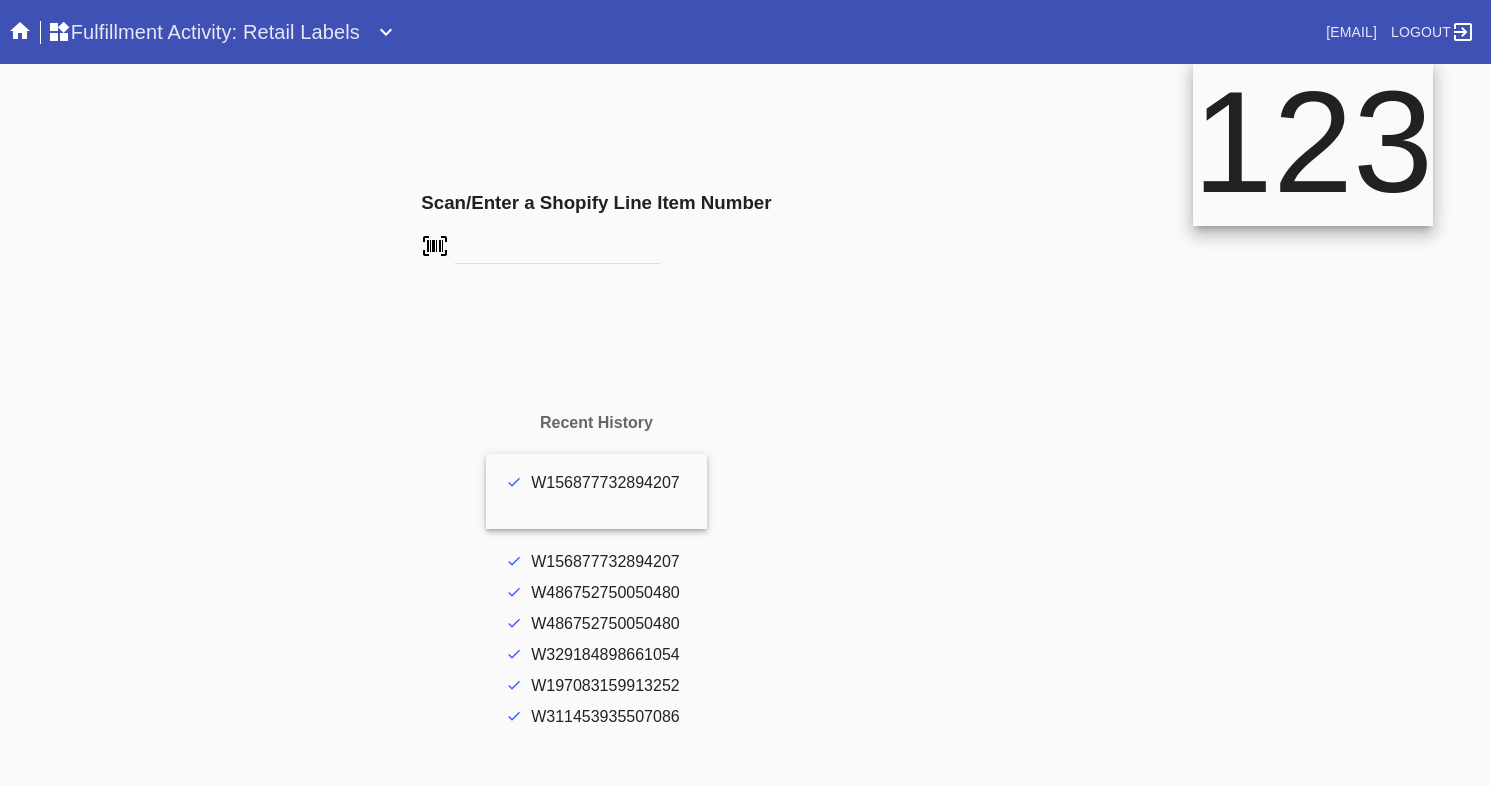 click at bounding box center [557, 249] 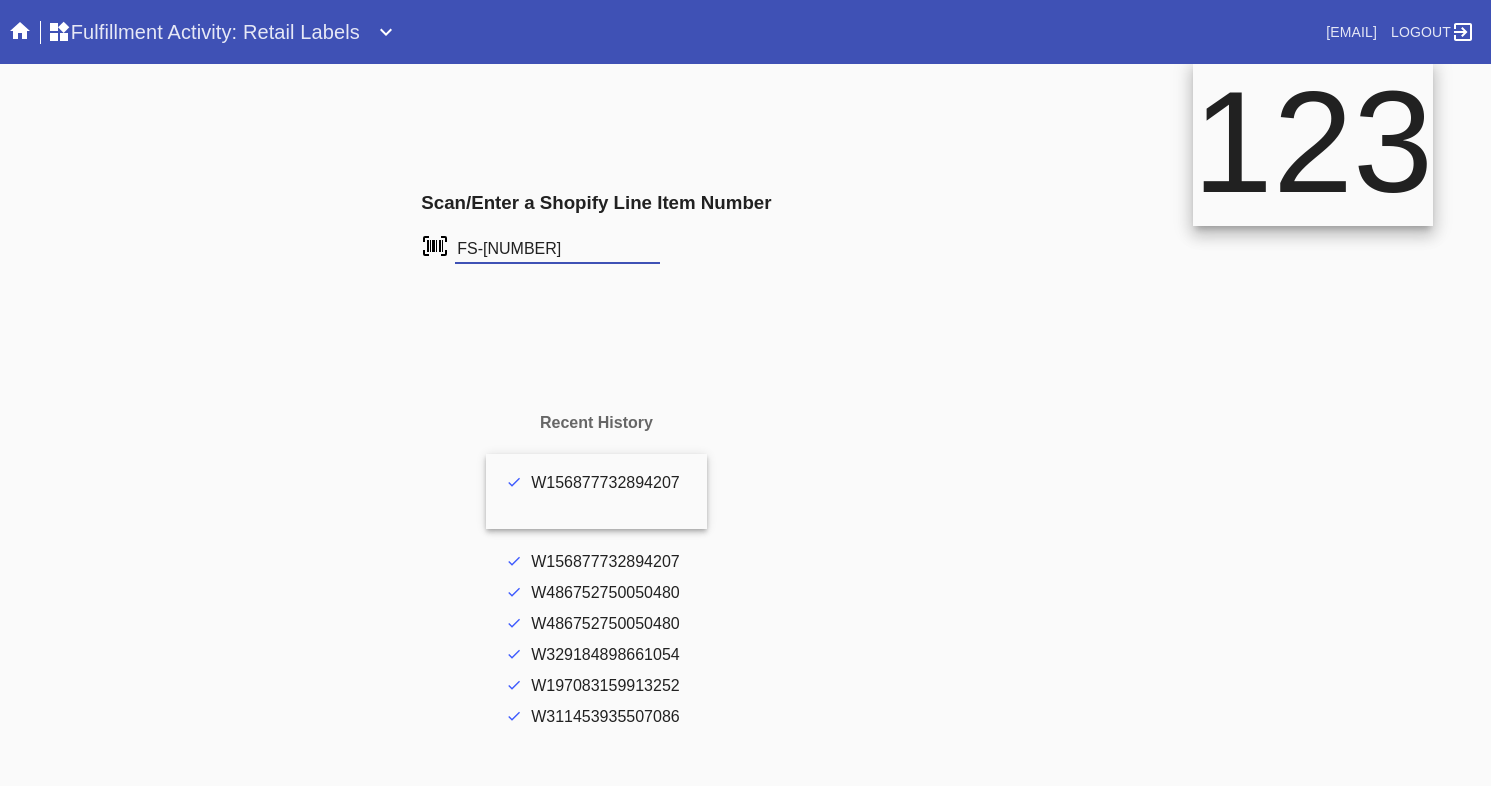 type on "FS-[NUMBER]" 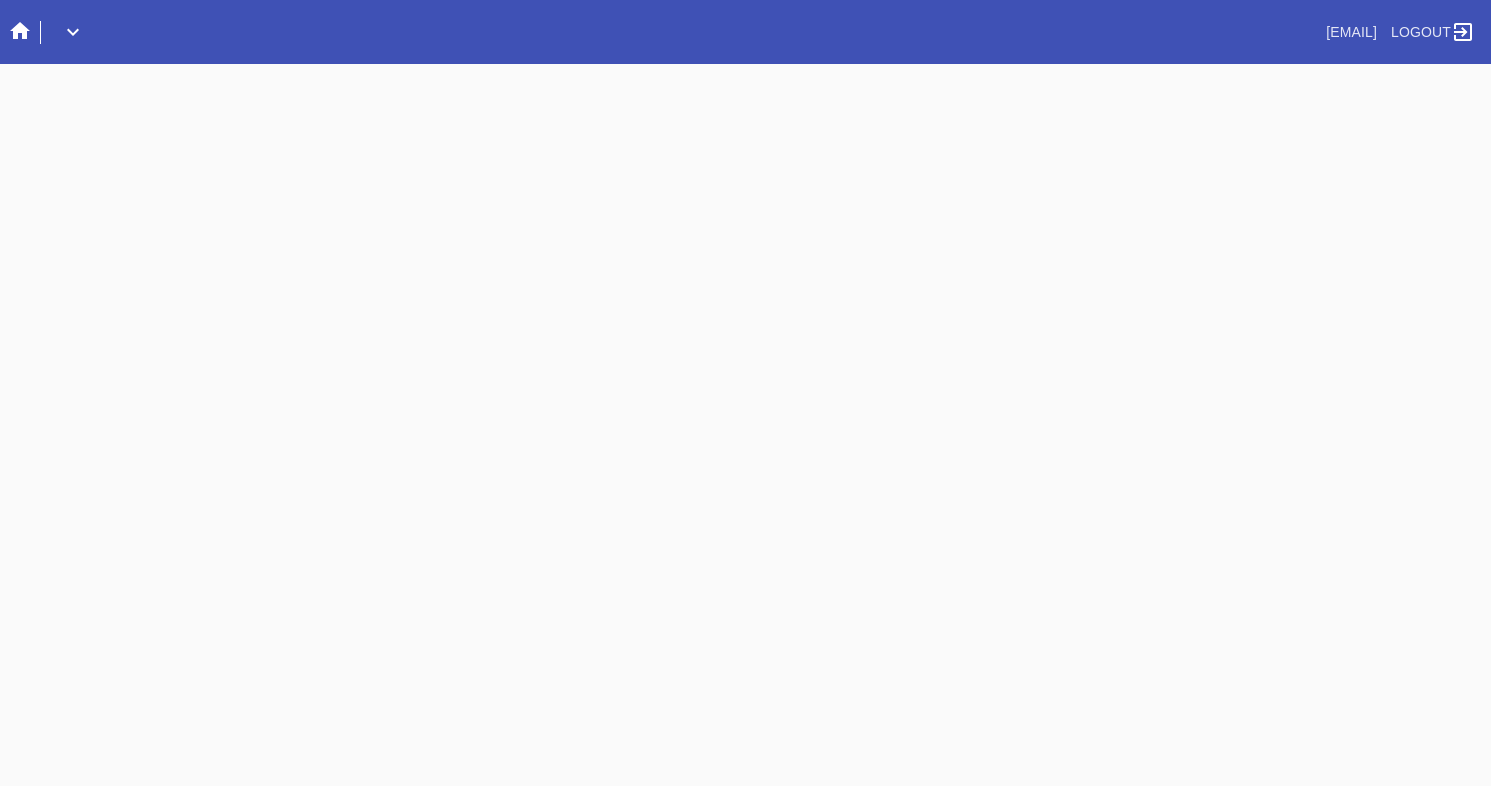 scroll, scrollTop: 0, scrollLeft: 0, axis: both 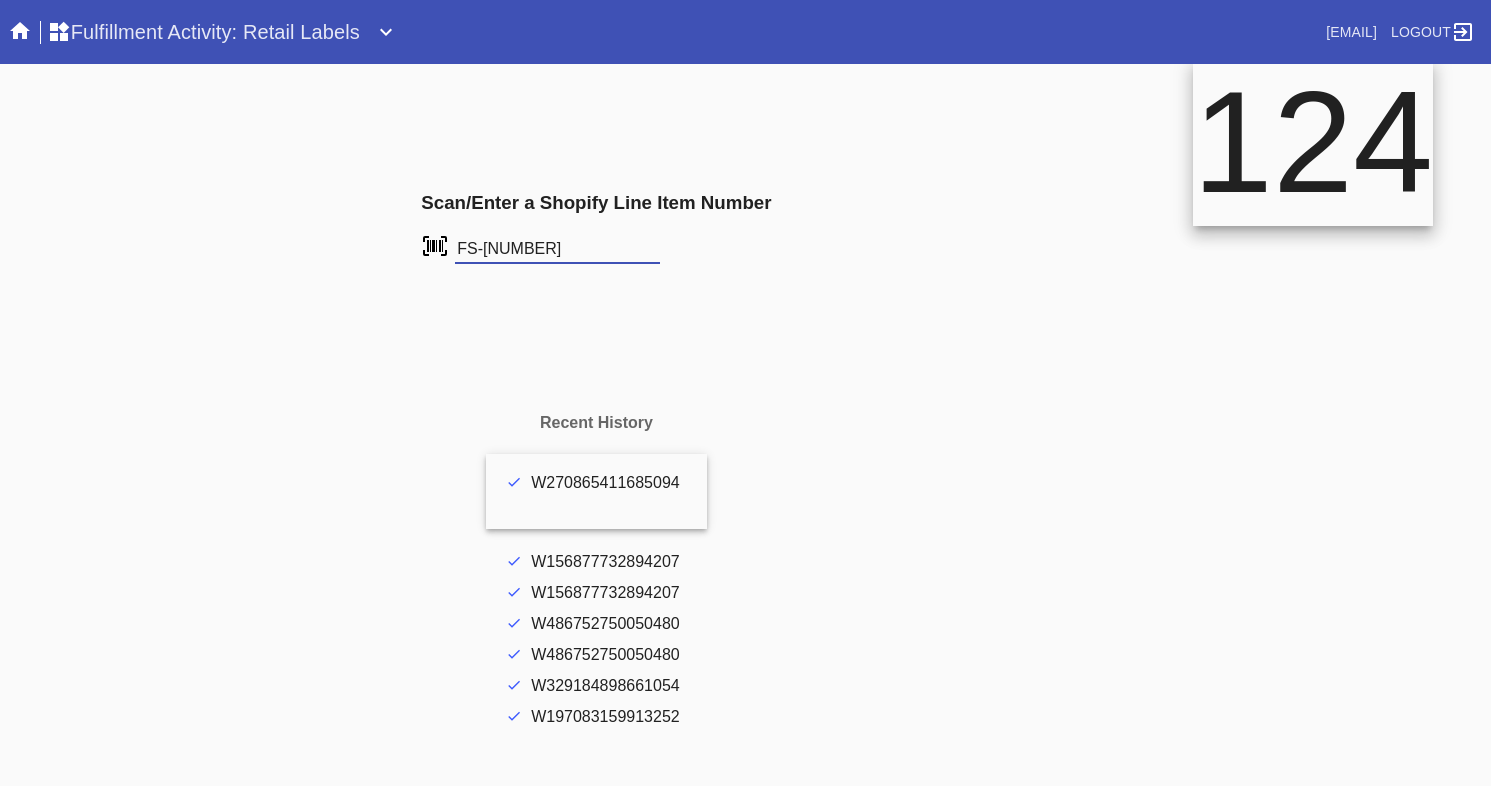 type on "FS-396549906" 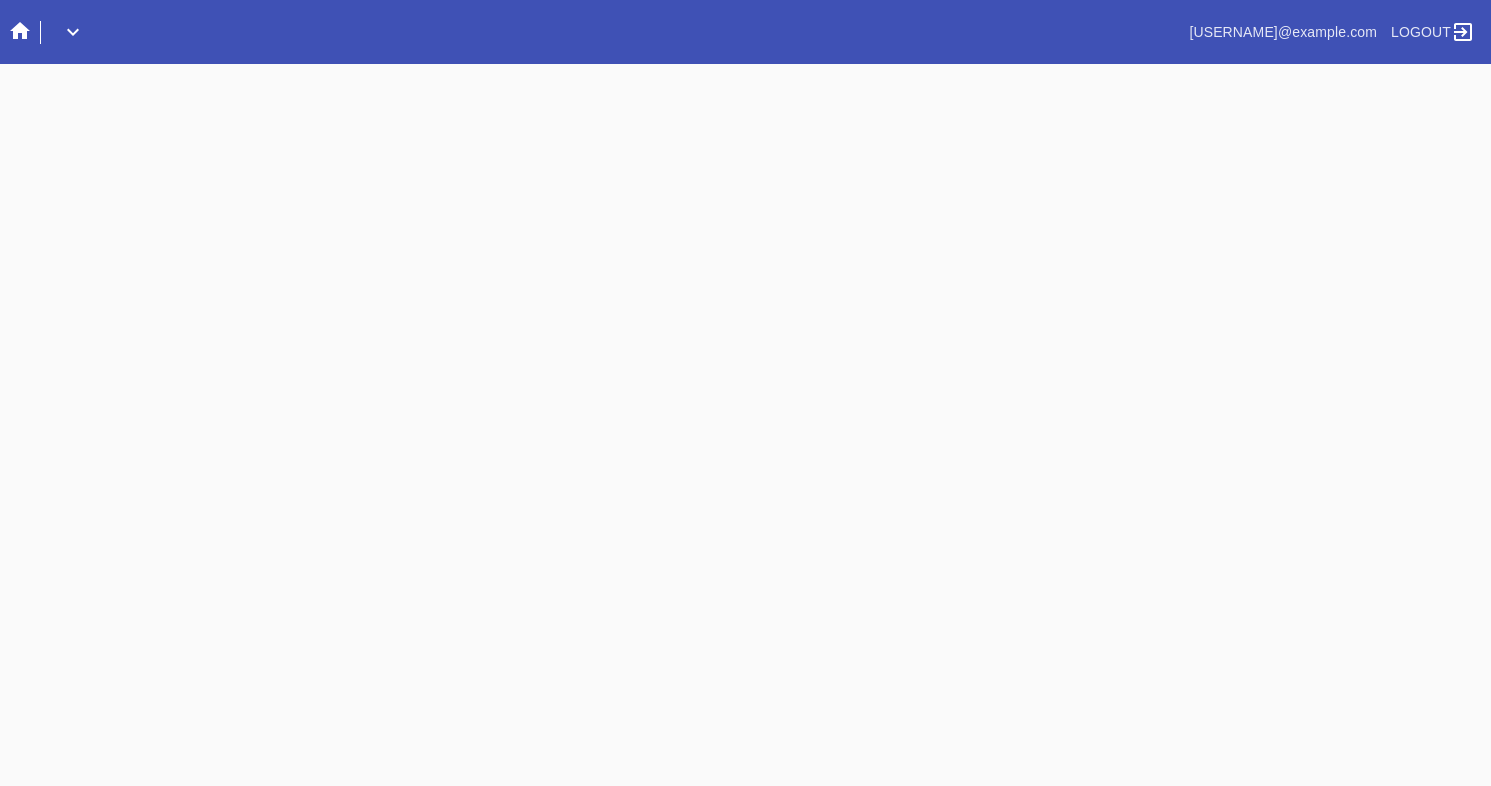 scroll, scrollTop: 0, scrollLeft: 0, axis: both 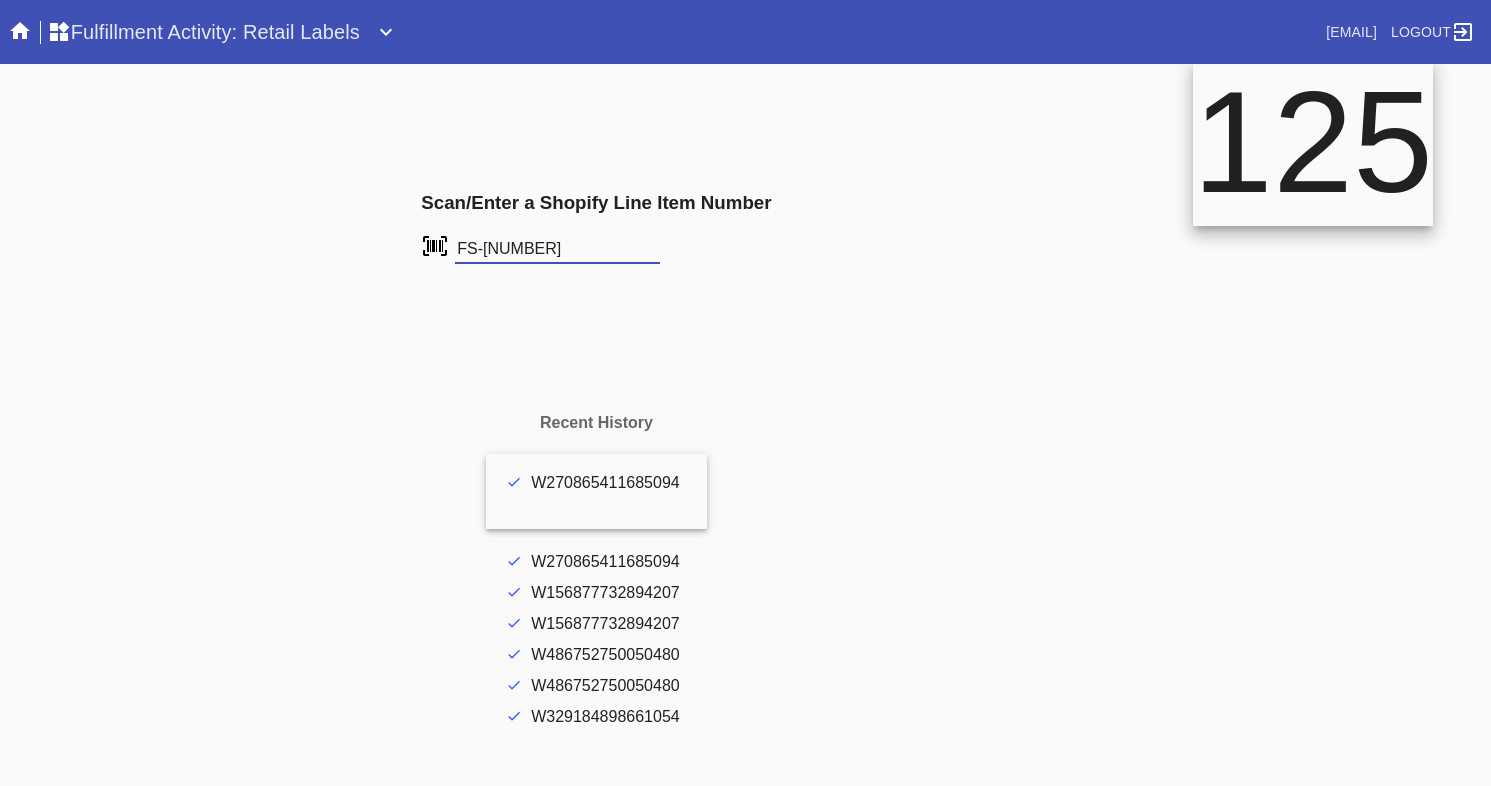 type on "FS-493819186" 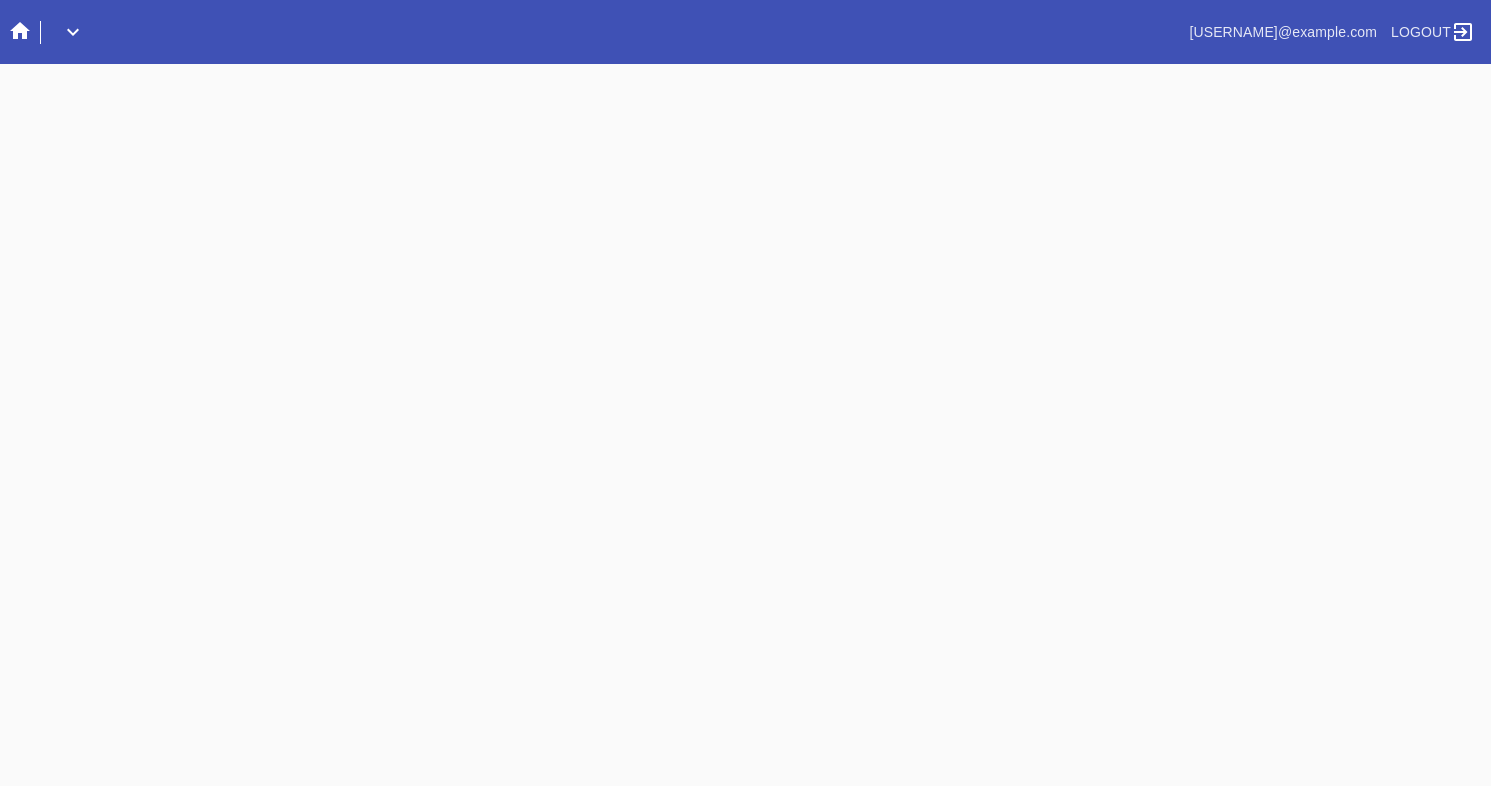 scroll, scrollTop: 0, scrollLeft: 0, axis: both 